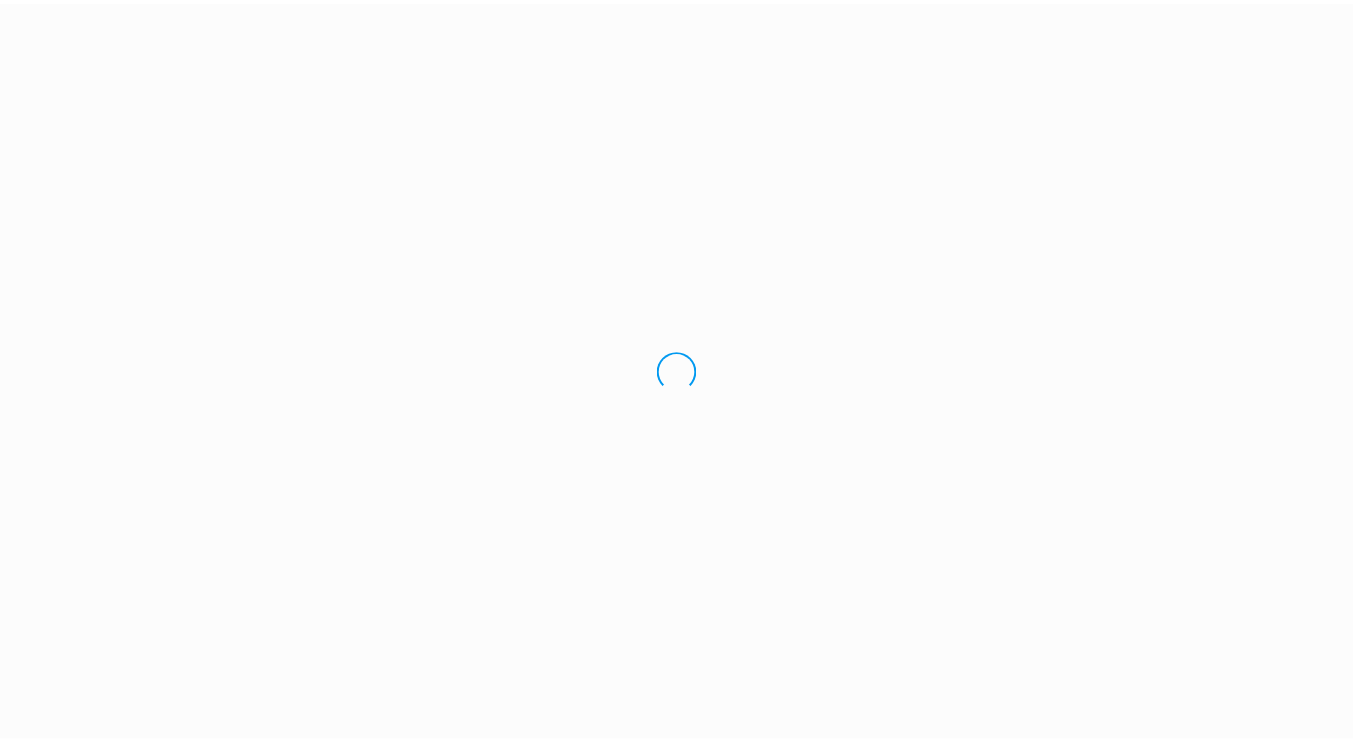 scroll, scrollTop: 0, scrollLeft: 0, axis: both 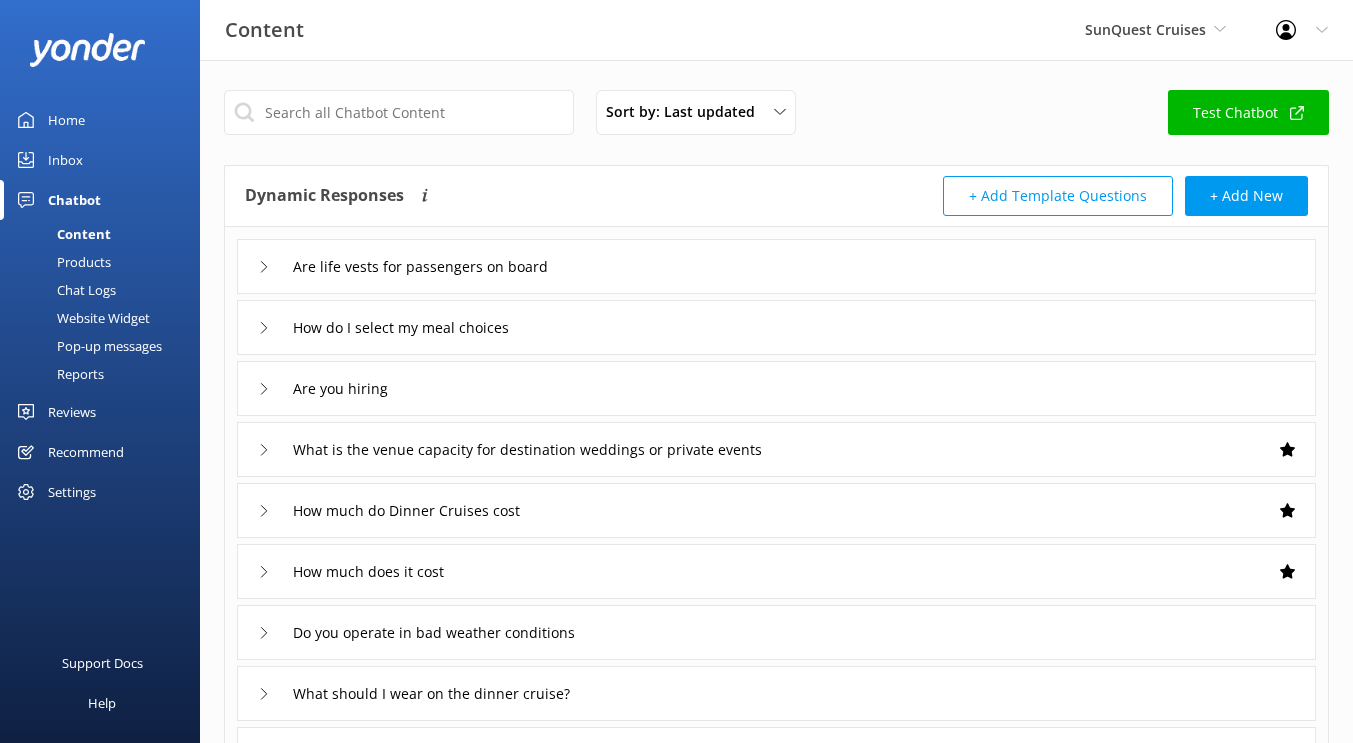 click on "Home" at bounding box center [66, 120] 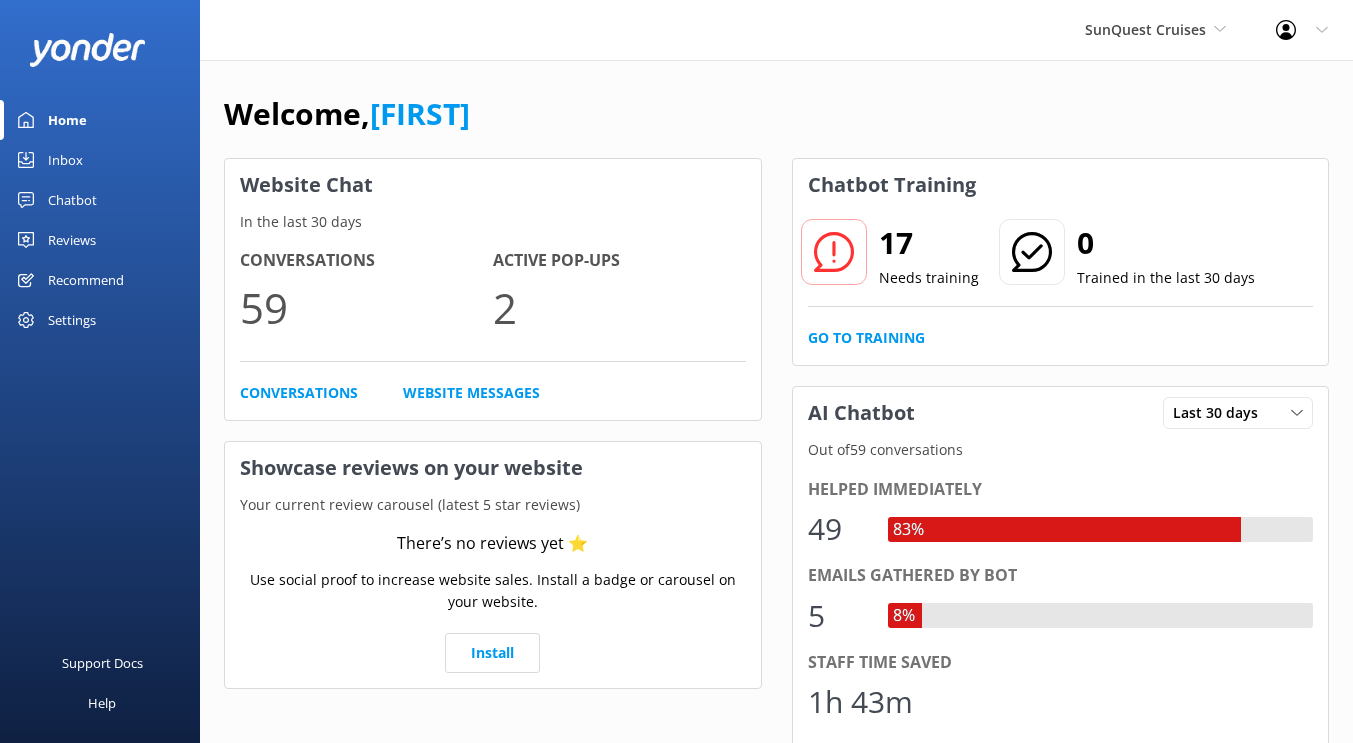 click on "Recommend" at bounding box center [86, 280] 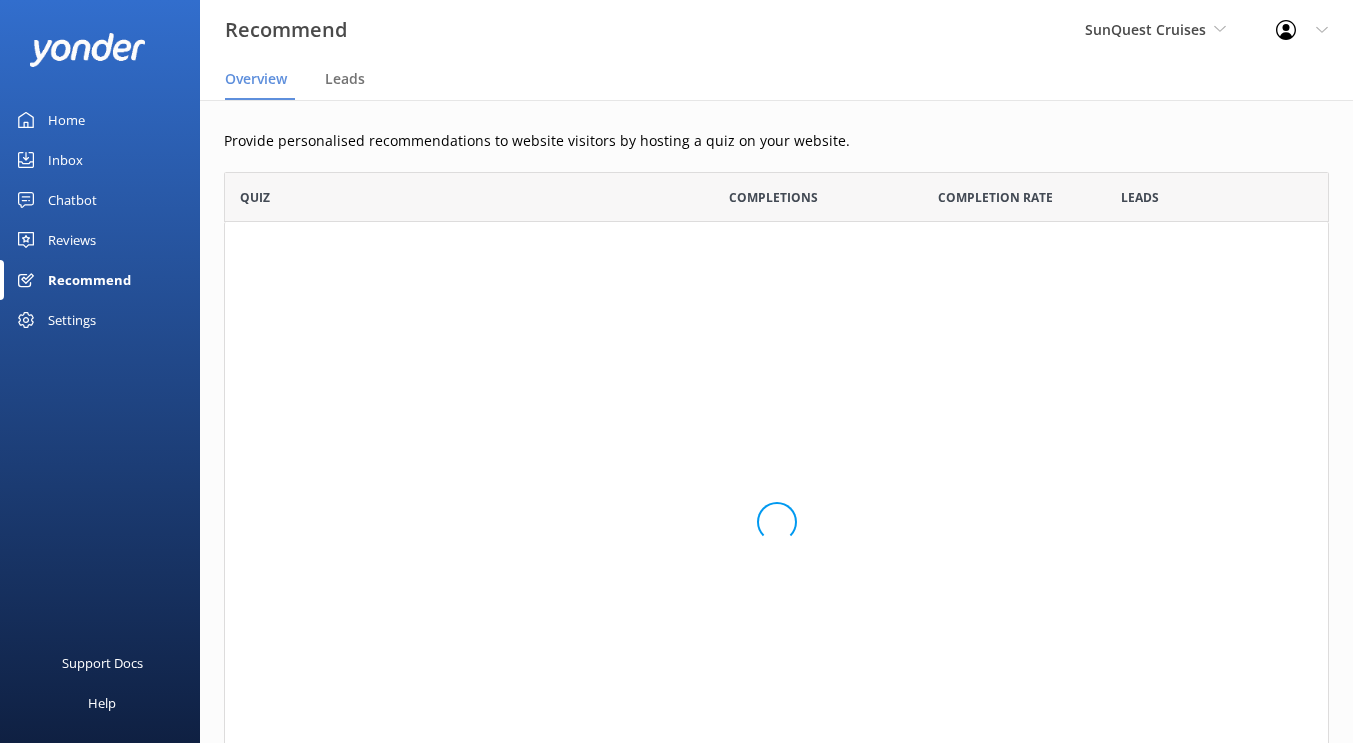 scroll, scrollTop: 16, scrollLeft: 16, axis: both 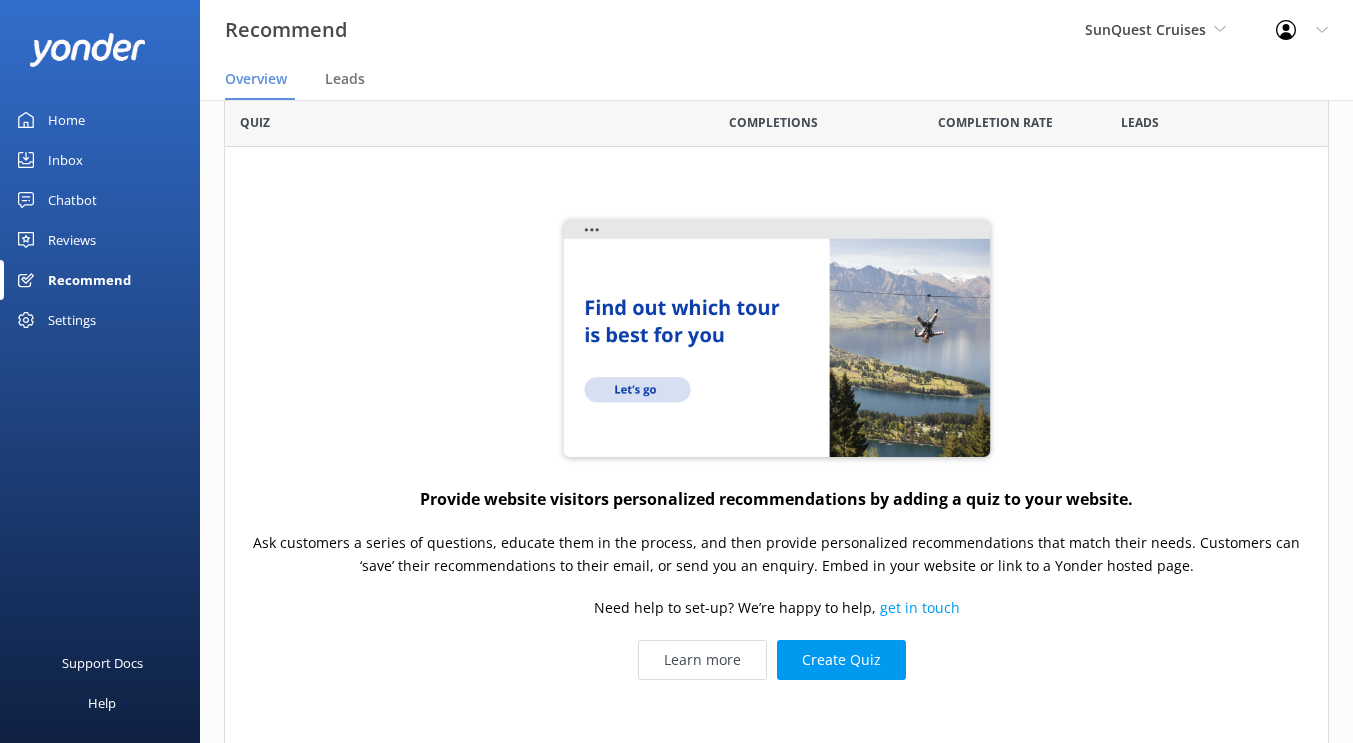 click on "SunQuest Cruises SunQuest Cruises SunVenture Cruises" at bounding box center [1155, 30] 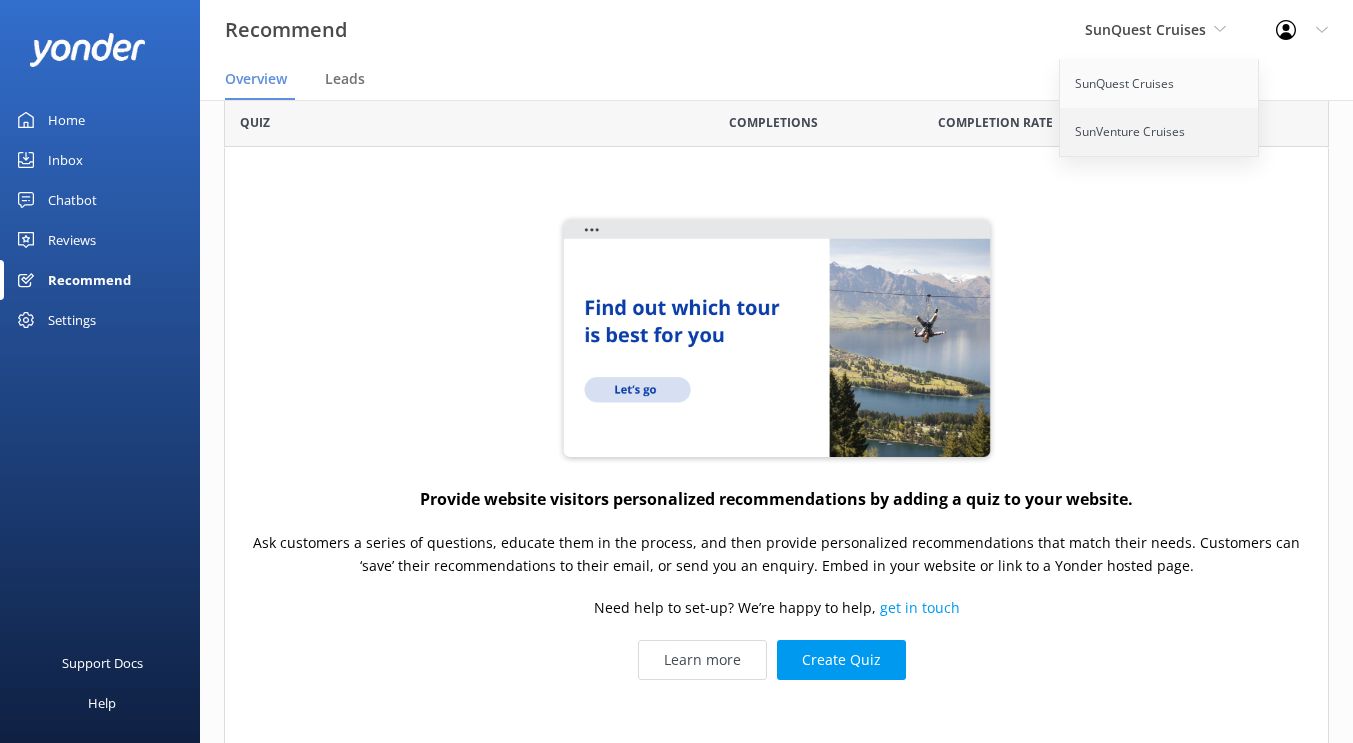 click on "SunVenture Cruises" at bounding box center [1160, 132] 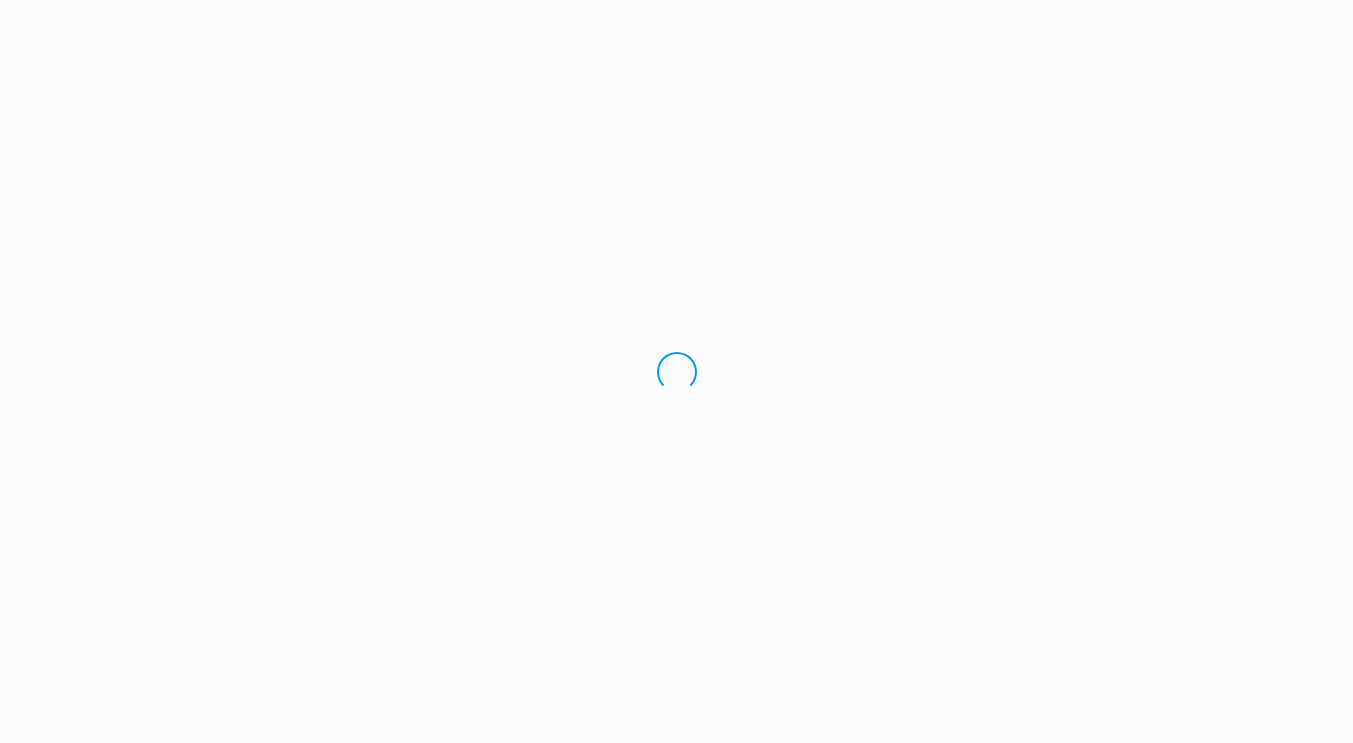 scroll, scrollTop: 0, scrollLeft: 0, axis: both 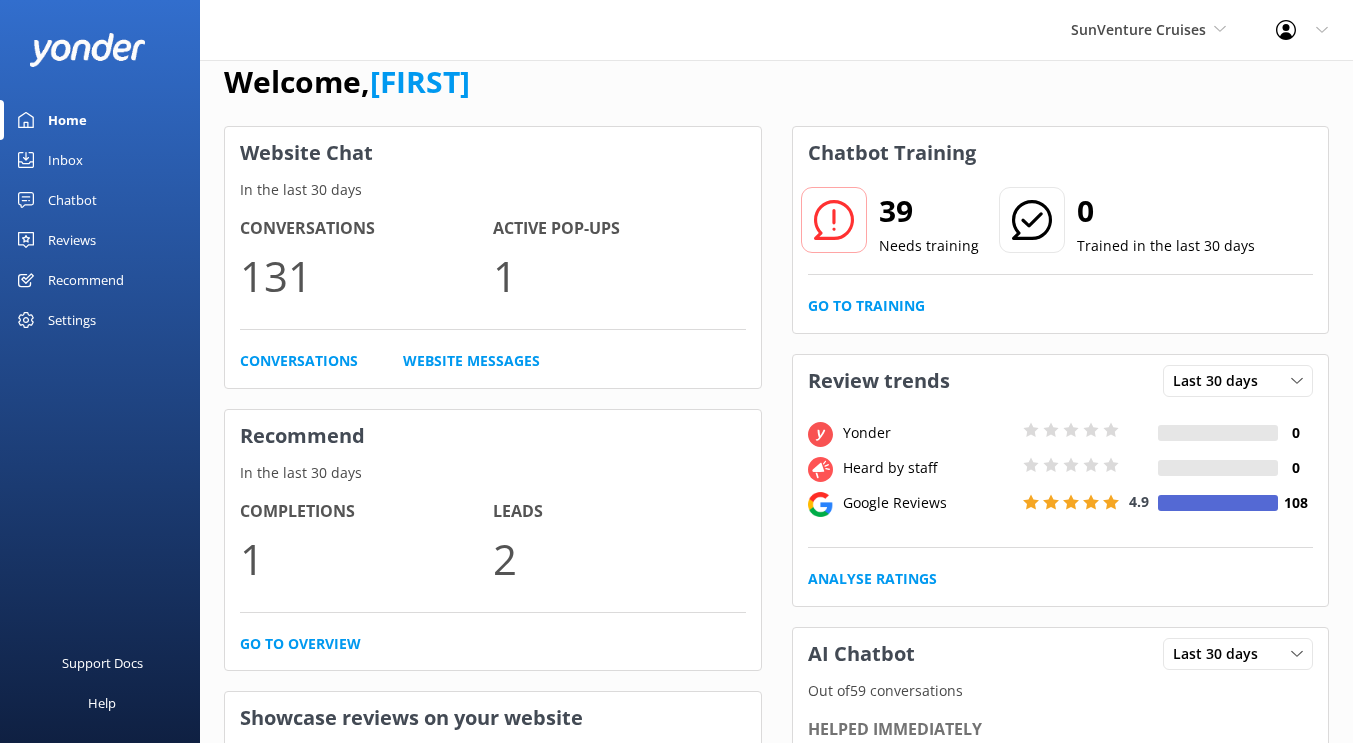 click on "Recommend" at bounding box center [86, 280] 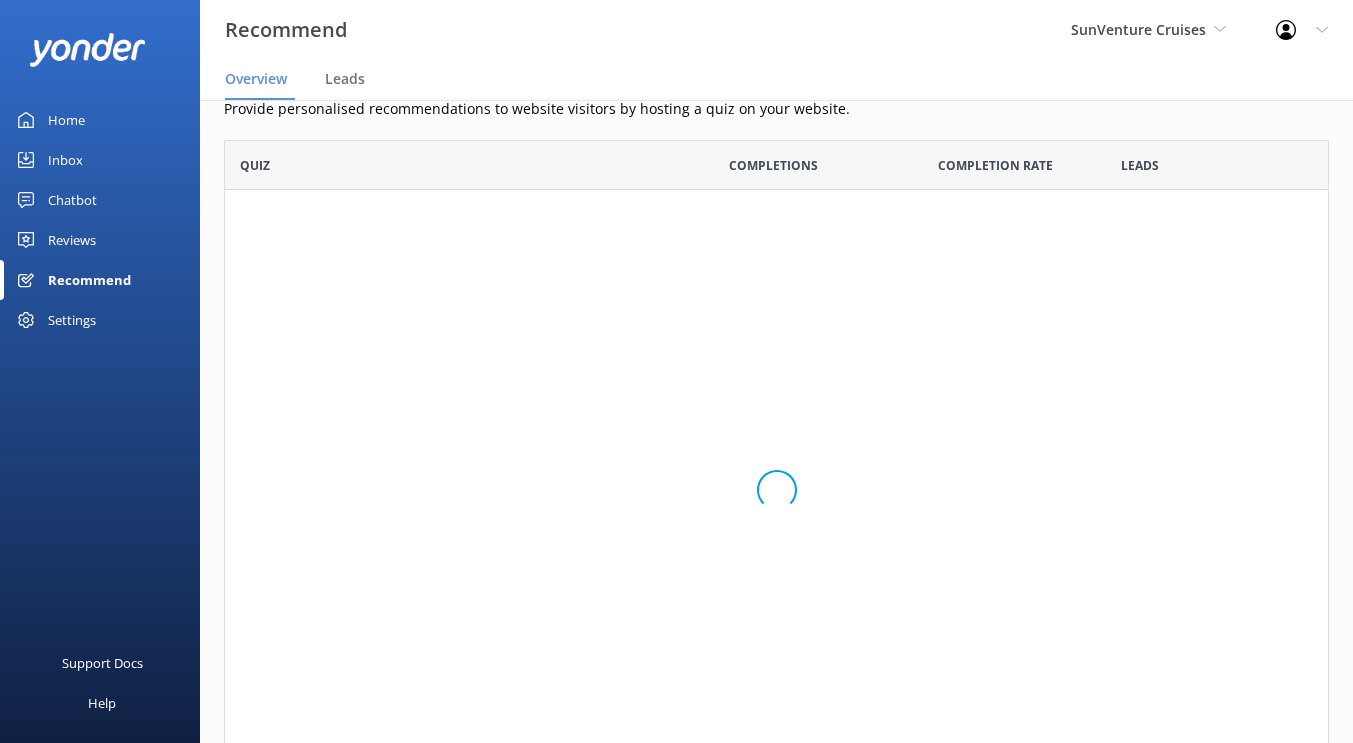 scroll, scrollTop: 16, scrollLeft: 16, axis: both 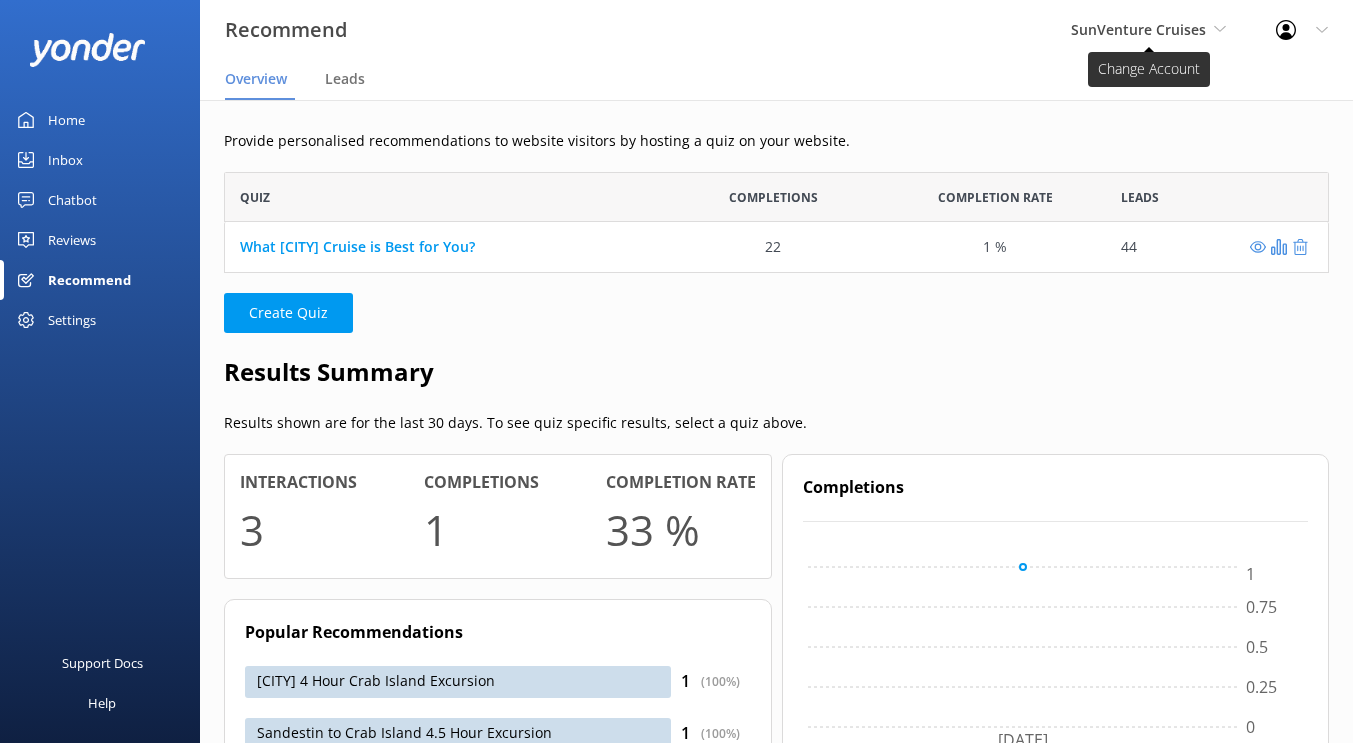 click on "SunVenture Cruises" at bounding box center [1148, 30] 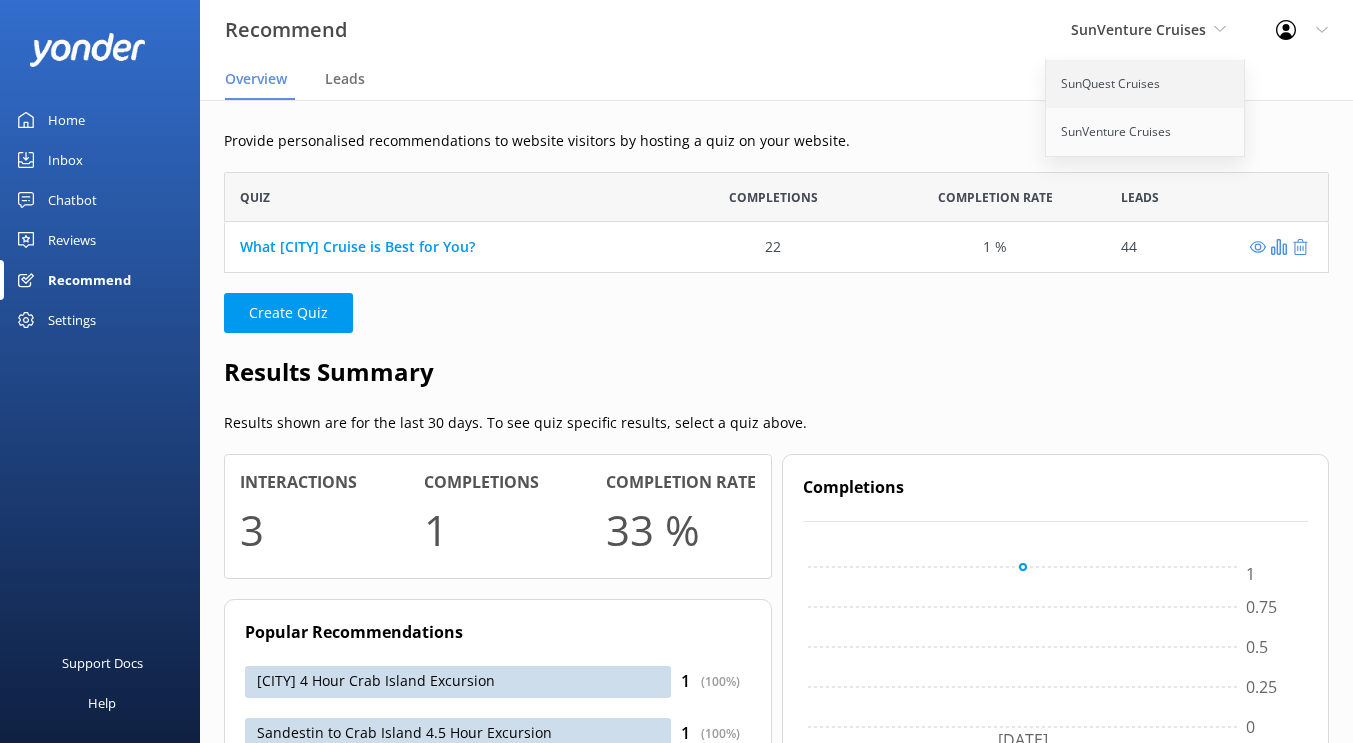 click on "SunQuest Cruises" at bounding box center (1146, 84) 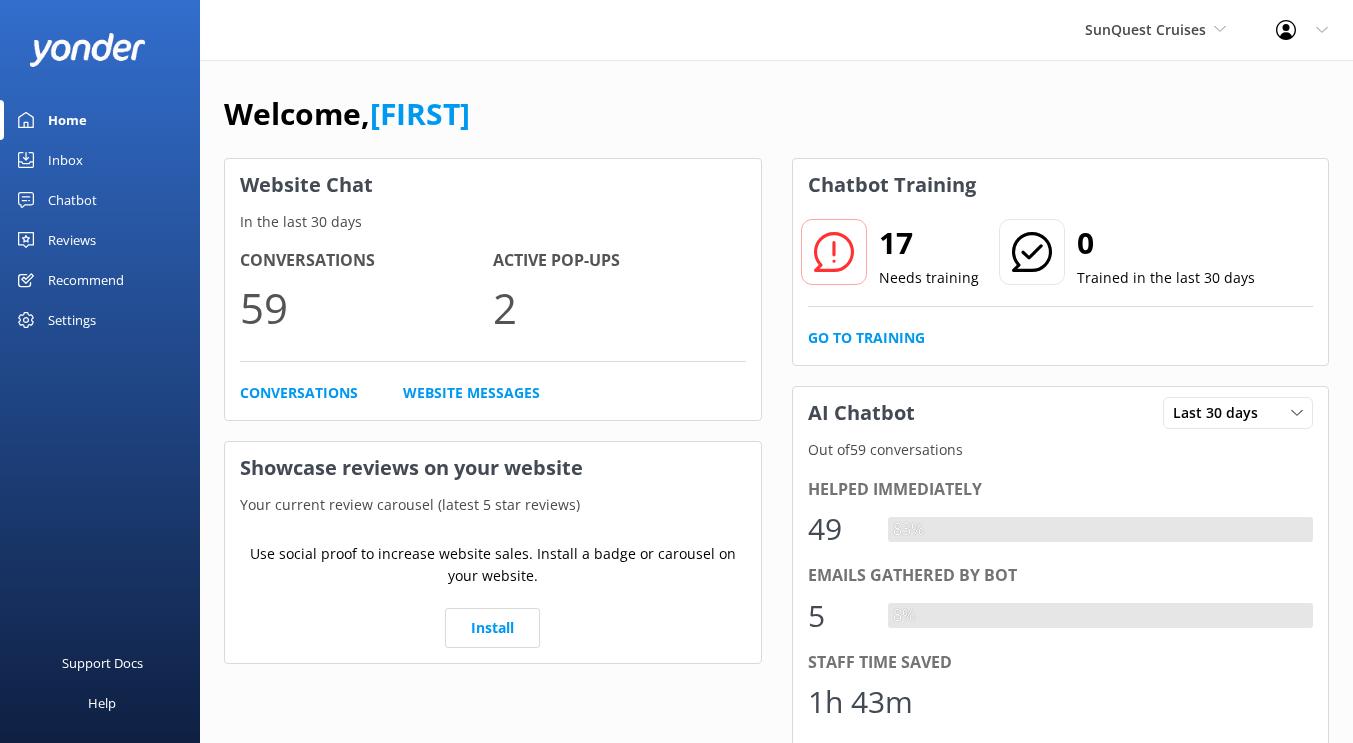 scroll, scrollTop: 0, scrollLeft: 0, axis: both 